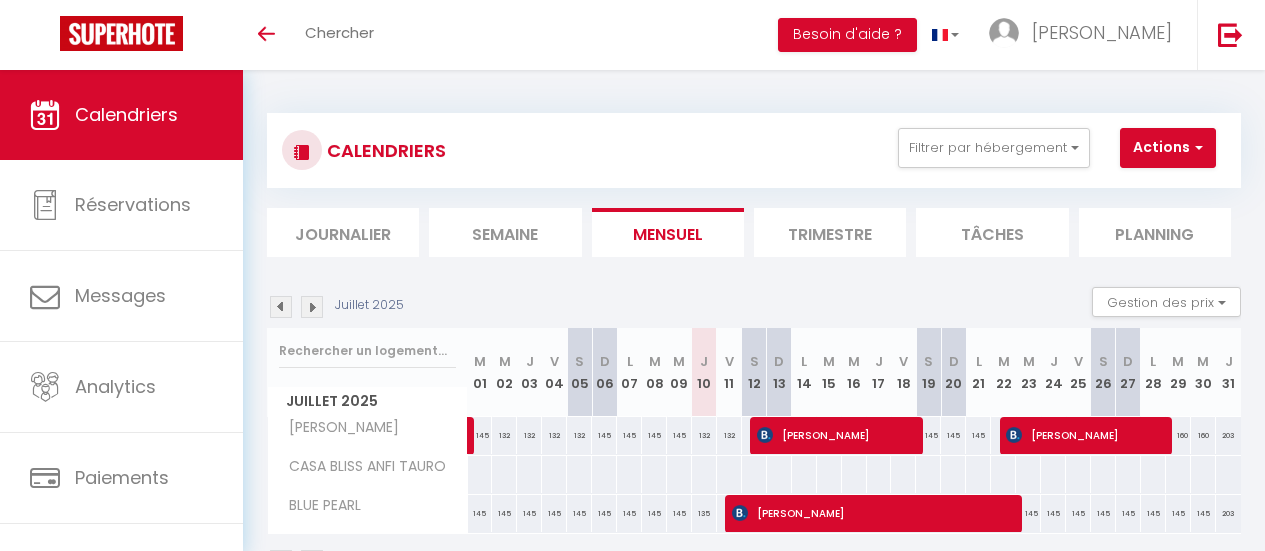 select 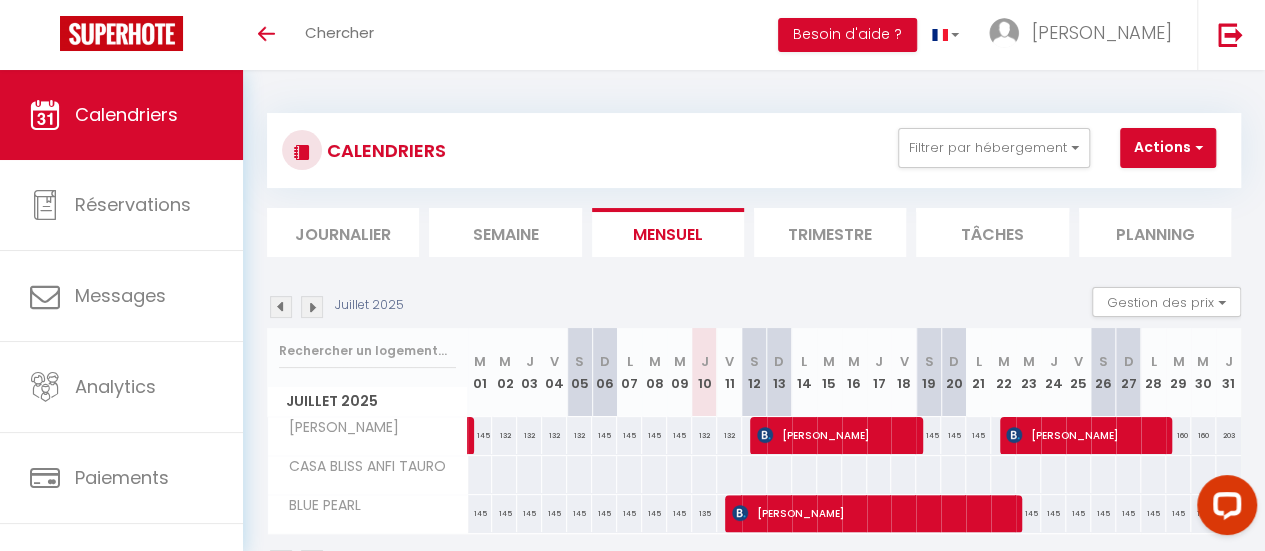scroll, scrollTop: 0, scrollLeft: 0, axis: both 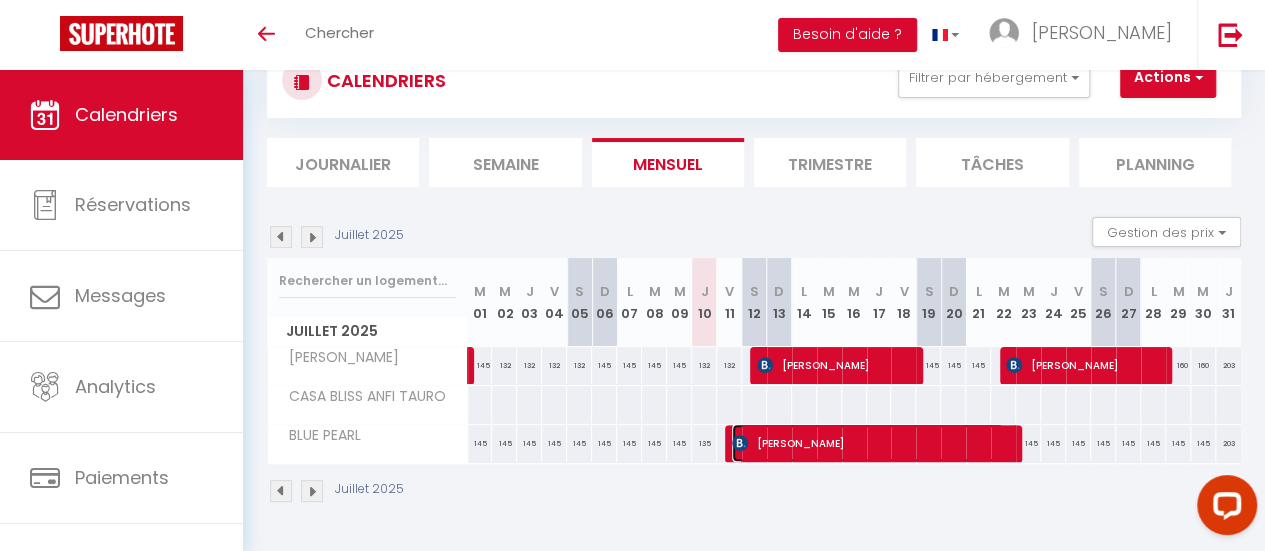click at bounding box center [740, 443] 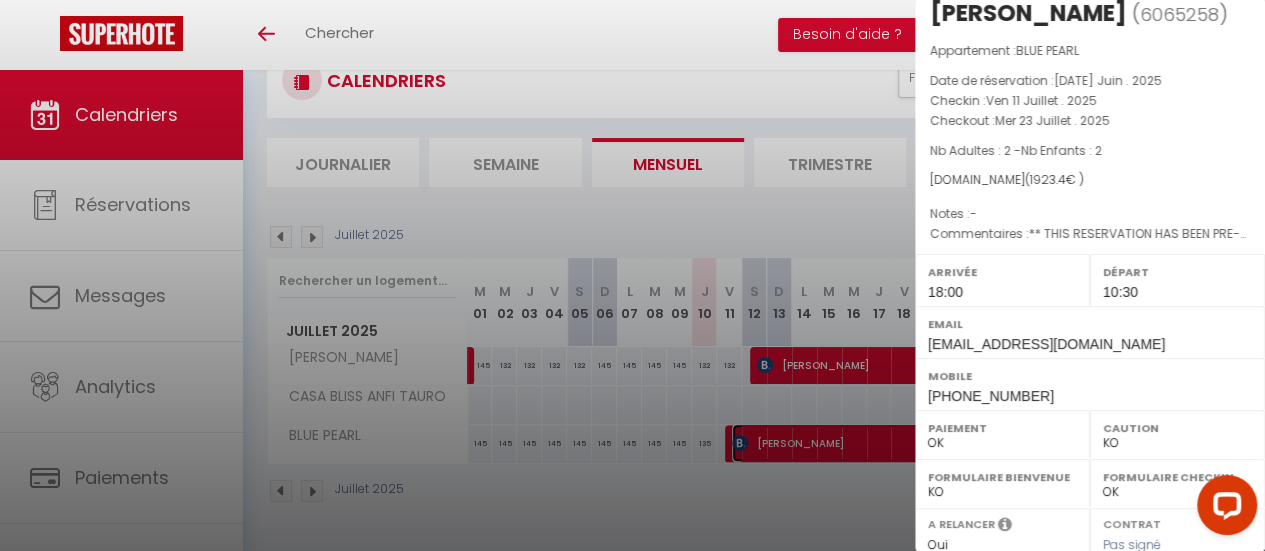 scroll, scrollTop: 0, scrollLeft: 0, axis: both 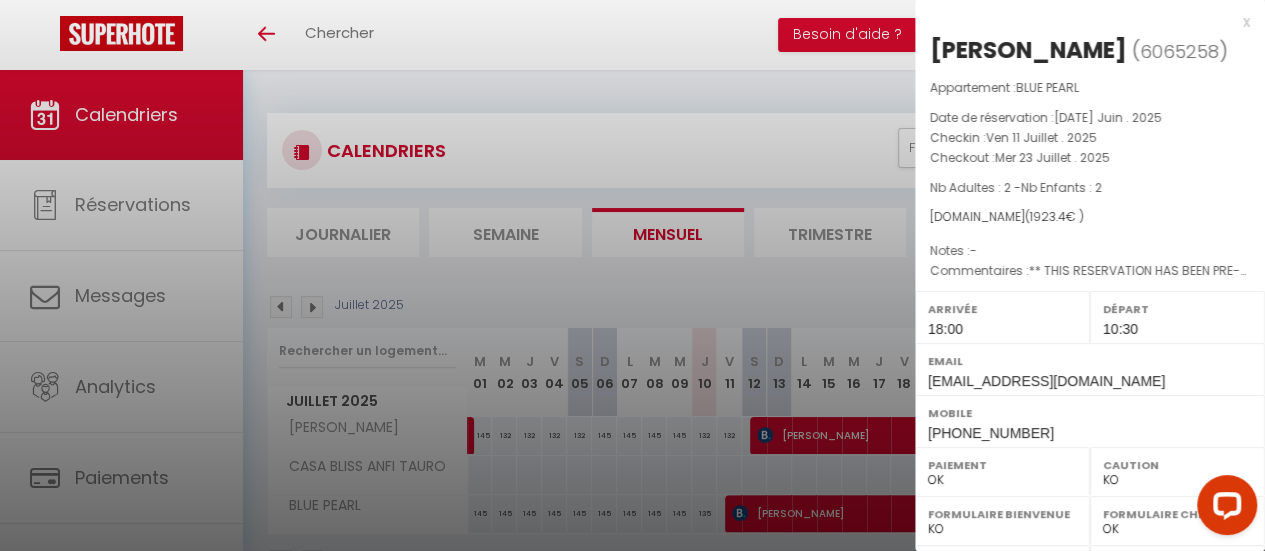 click at bounding box center (632, 275) 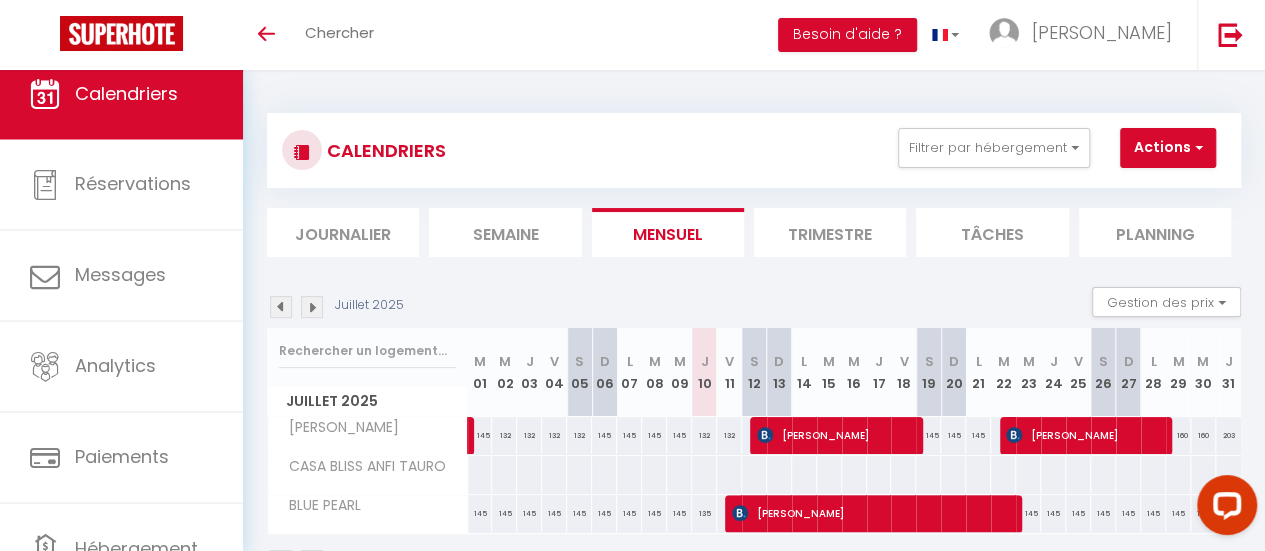 click on "CALENDRIERS
Filtrer par hébergement
Tous       [PERSON_NAME]     BLUE PEARL     CASA BLISS ANFI TAURO    Effacer   Sauvegarder
Actions
Nouvelle réservation   Exporter les réservations   Importer les réservations
Journalier
[GEOGRAPHIC_DATA]
Mensuel
Trimestre
Tâches
Planning
Juillet 2025
Gestion des prix
Nb Nuits minimum   Règles   Disponibilité           Juillet 2025
M
01
M
02
J
03
V   S   D   L   M   M   J   V   S   D" at bounding box center [754, 343] 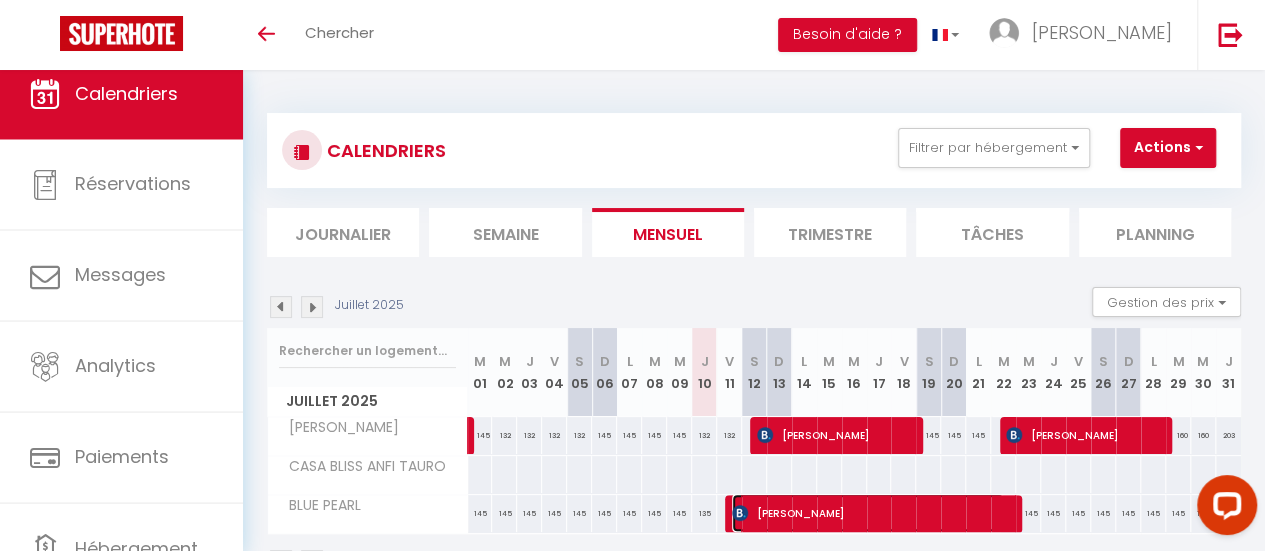 click at bounding box center (740, 513) 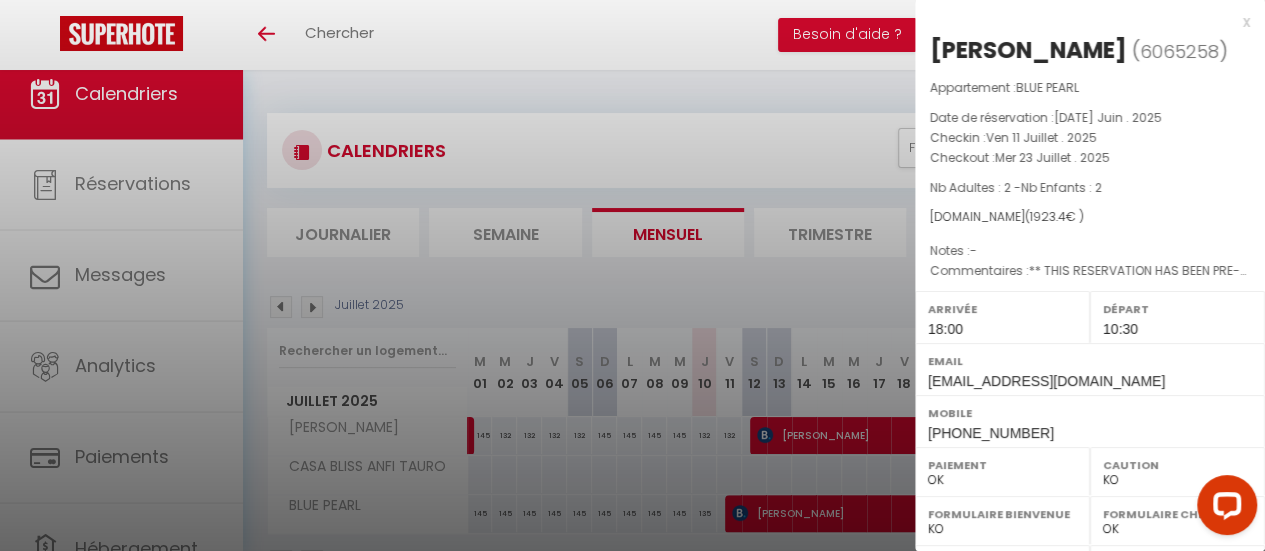 click at bounding box center (632, 275) 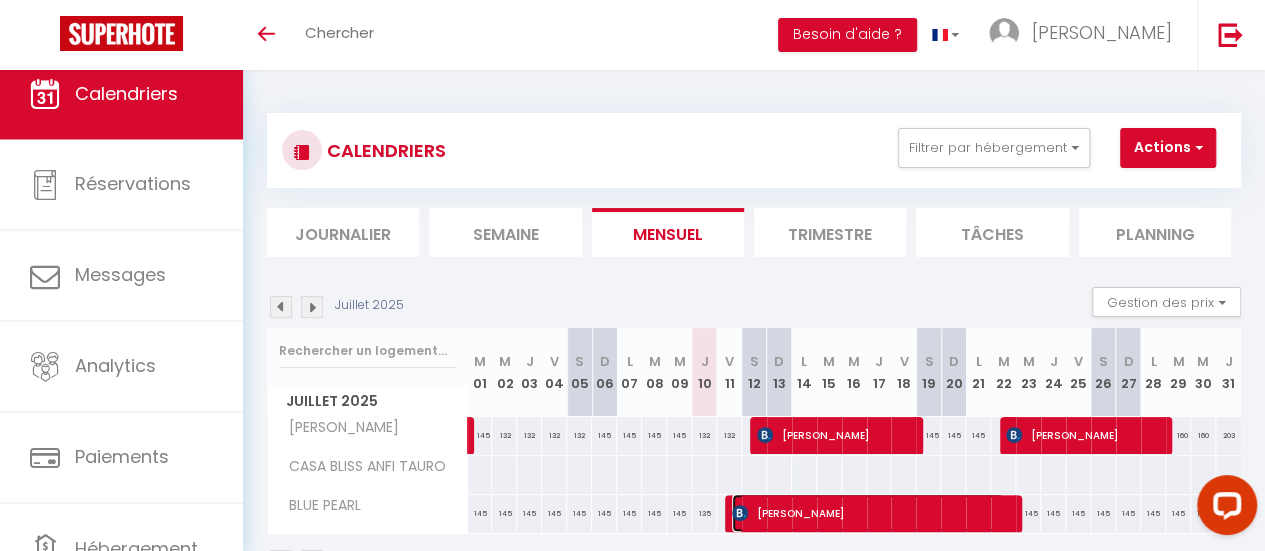 click at bounding box center (740, 513) 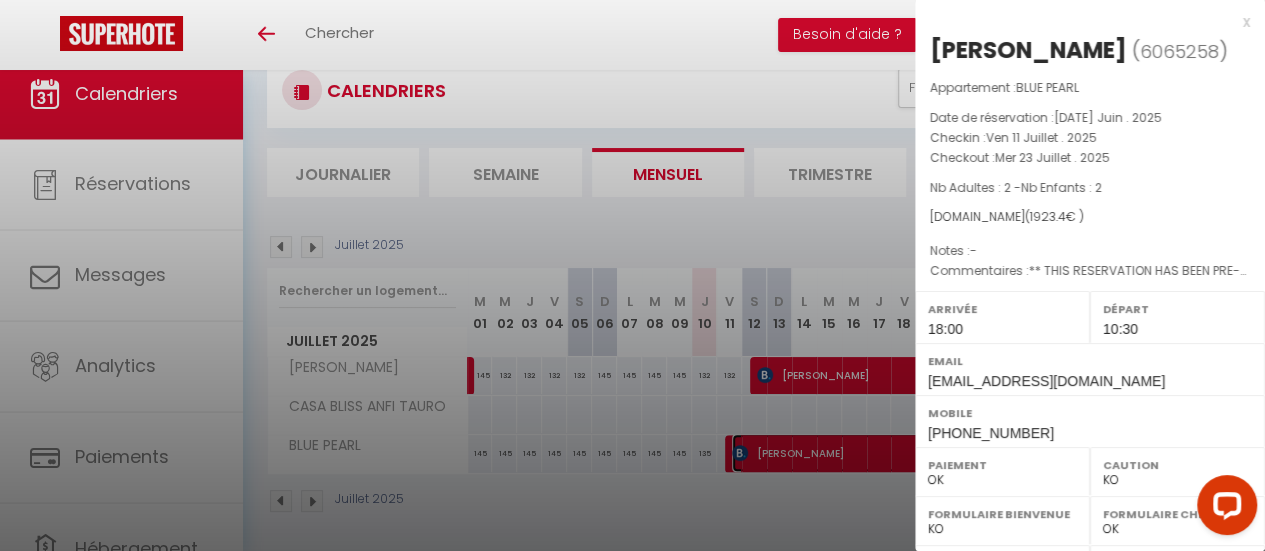 scroll, scrollTop: 78, scrollLeft: 0, axis: vertical 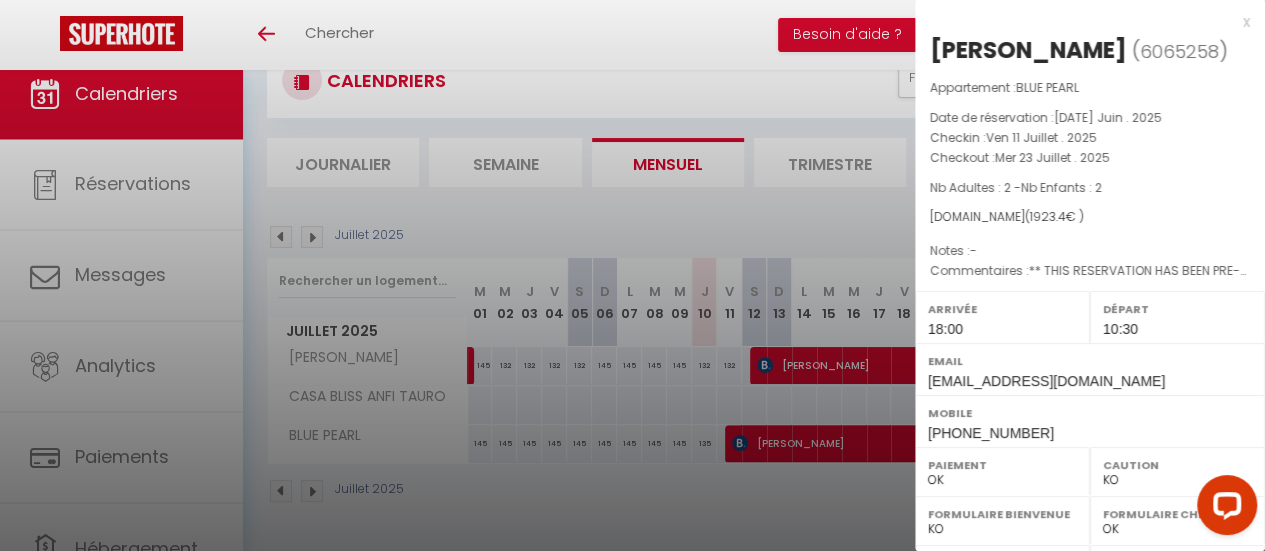 click at bounding box center [632, 275] 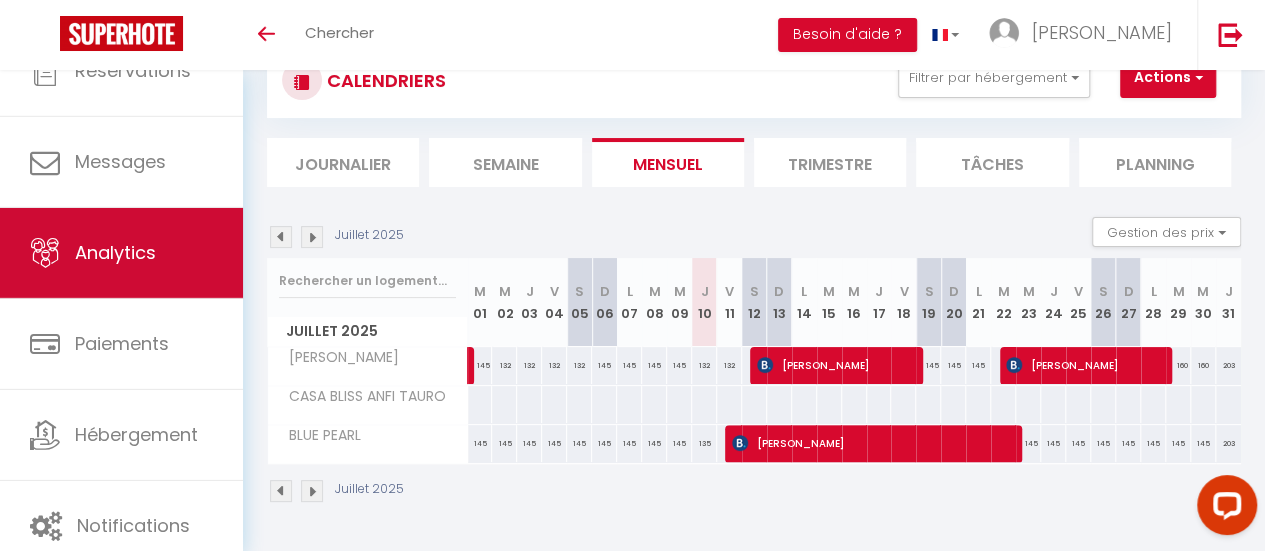 click on "Analytics" at bounding box center (121, 253) 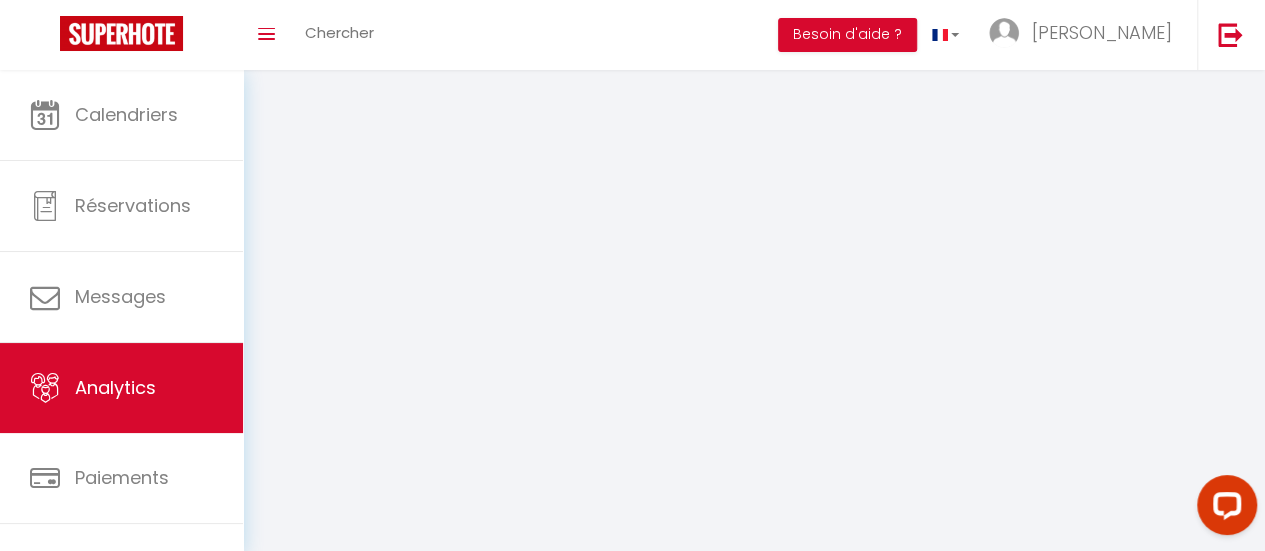 scroll, scrollTop: 0, scrollLeft: 0, axis: both 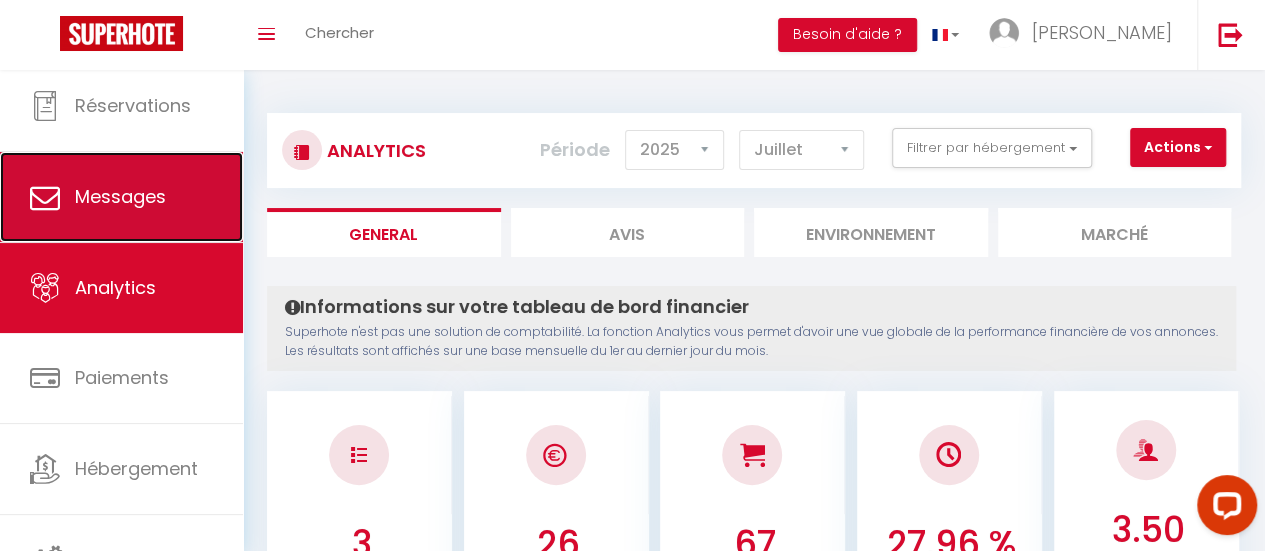 click on "Messages" at bounding box center (121, 197) 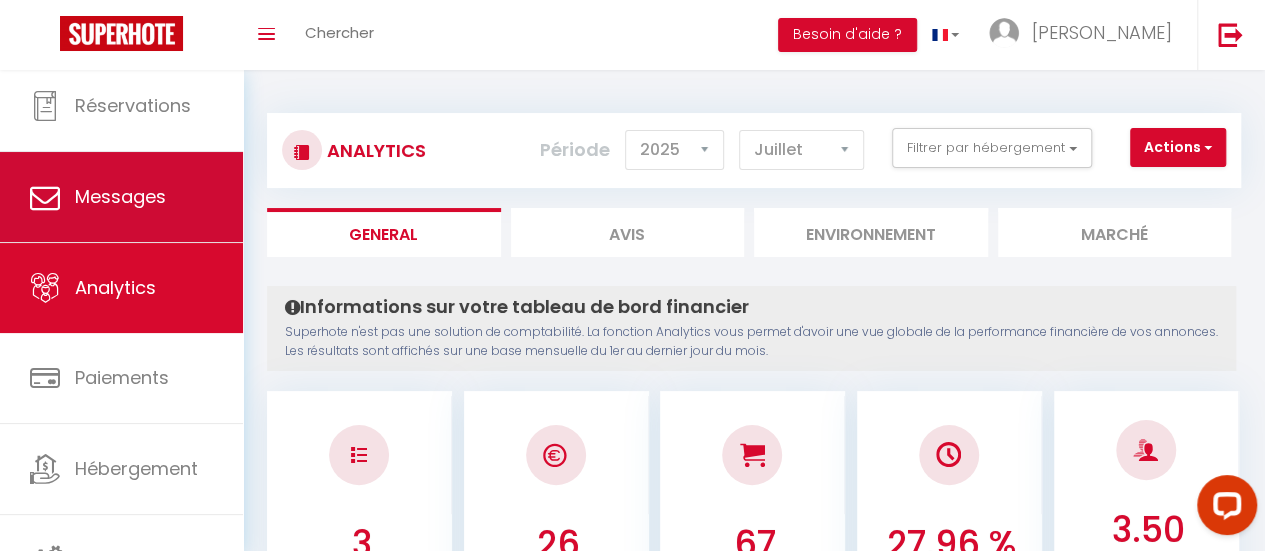 select on "message" 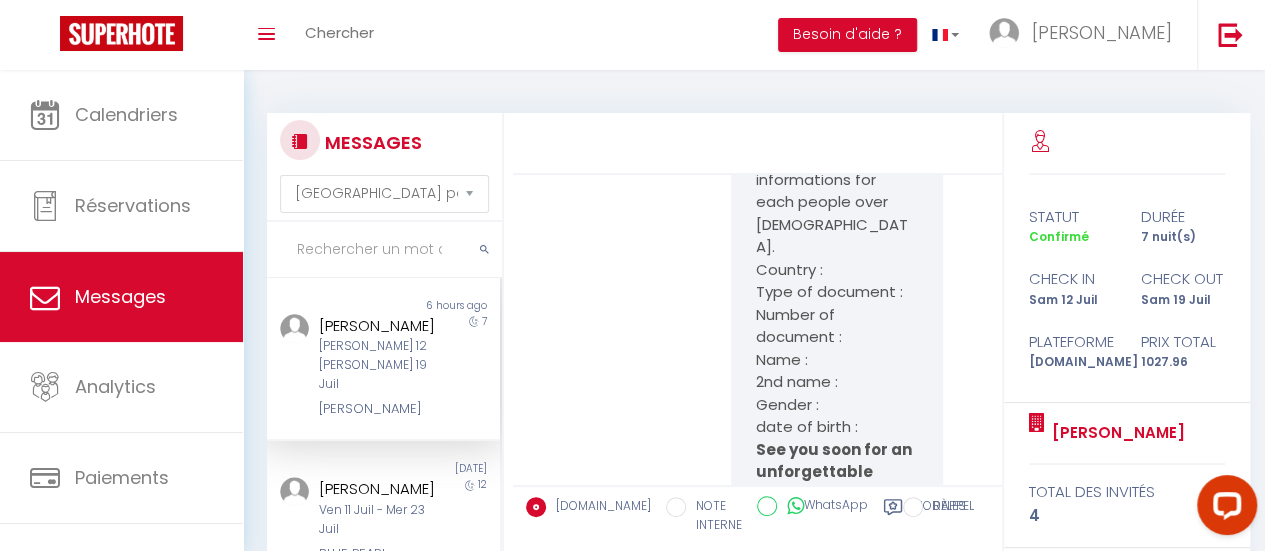 scroll, scrollTop: 5187, scrollLeft: 0, axis: vertical 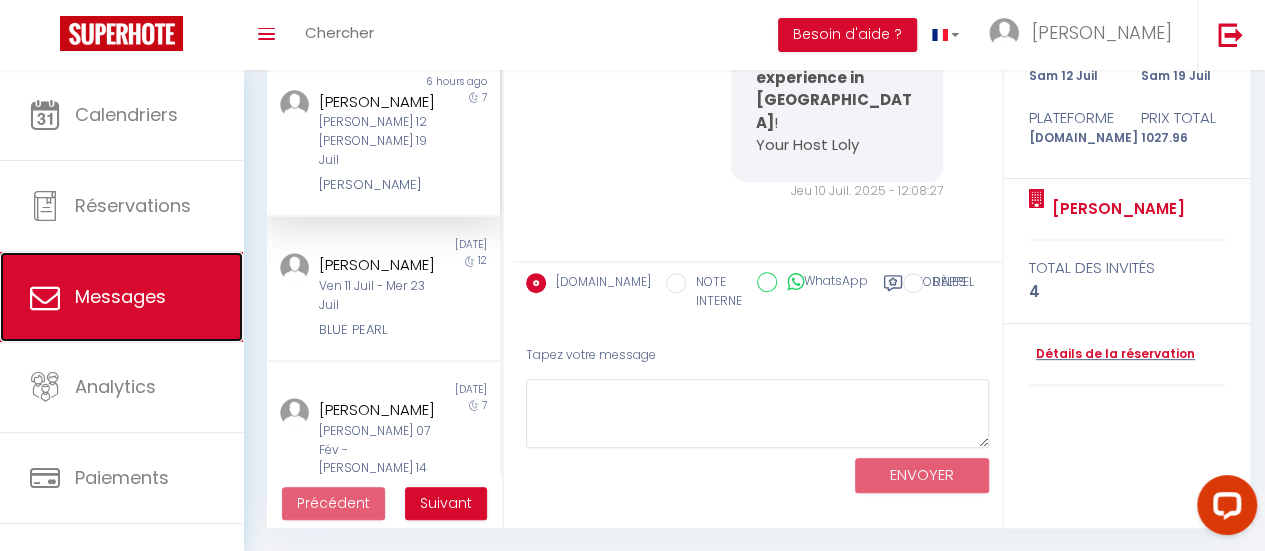 click on "Messages" at bounding box center [121, 297] 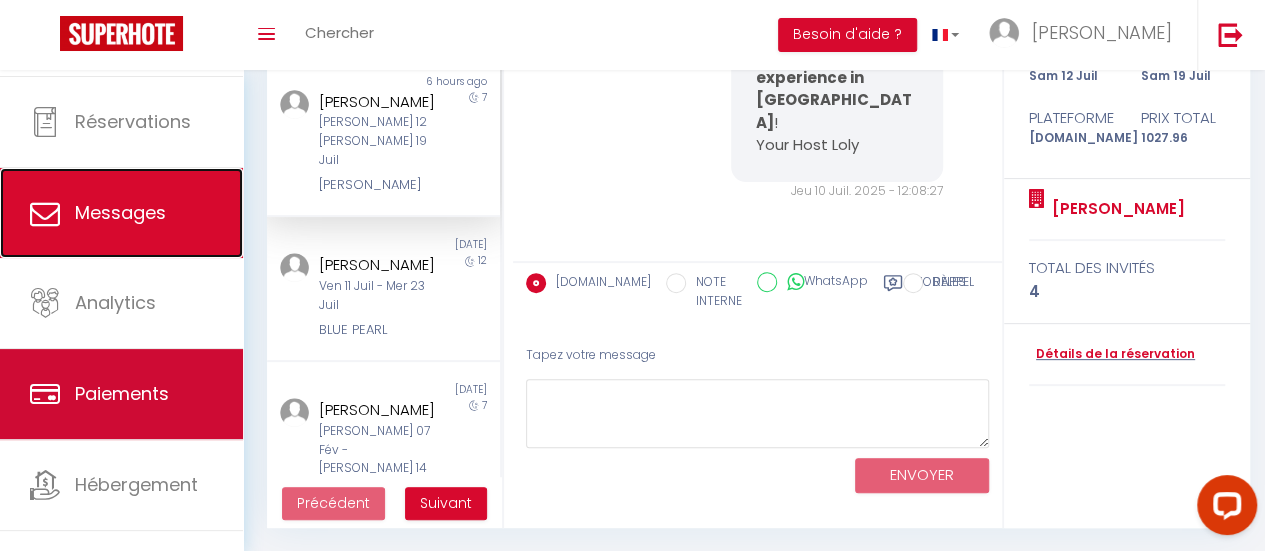 scroll, scrollTop: 149, scrollLeft: 0, axis: vertical 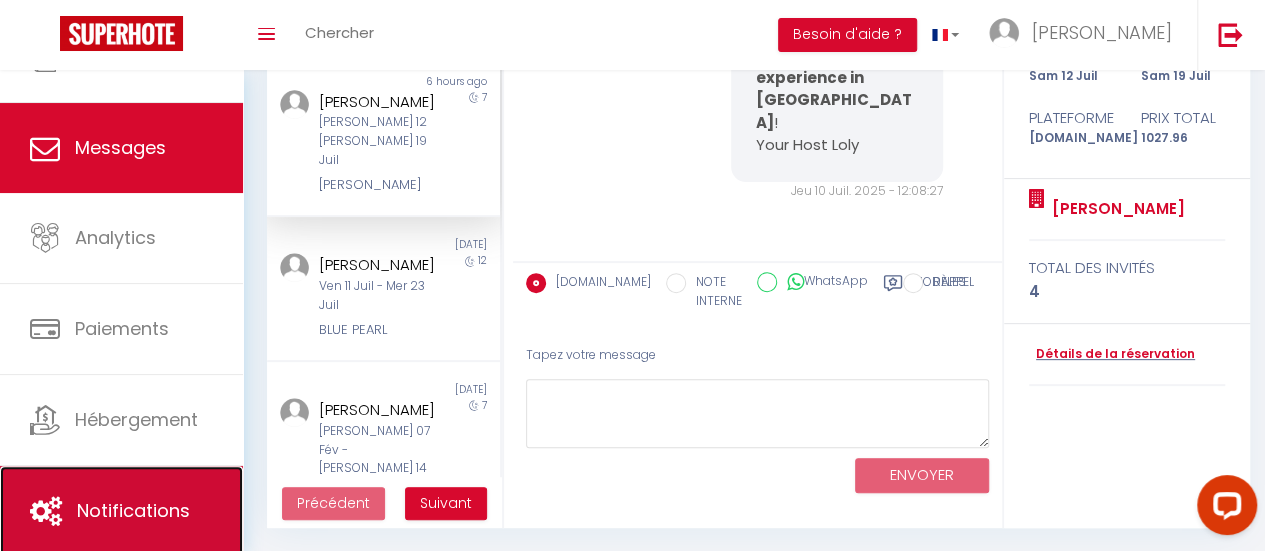 click on "Notifications" at bounding box center (121, 511) 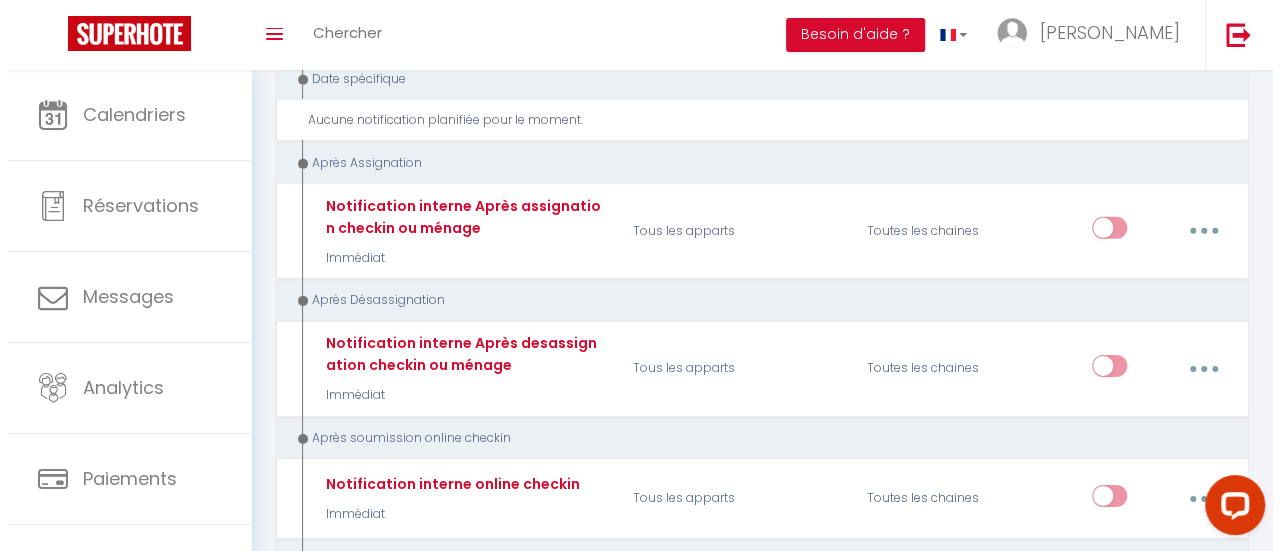scroll, scrollTop: 3264, scrollLeft: 0, axis: vertical 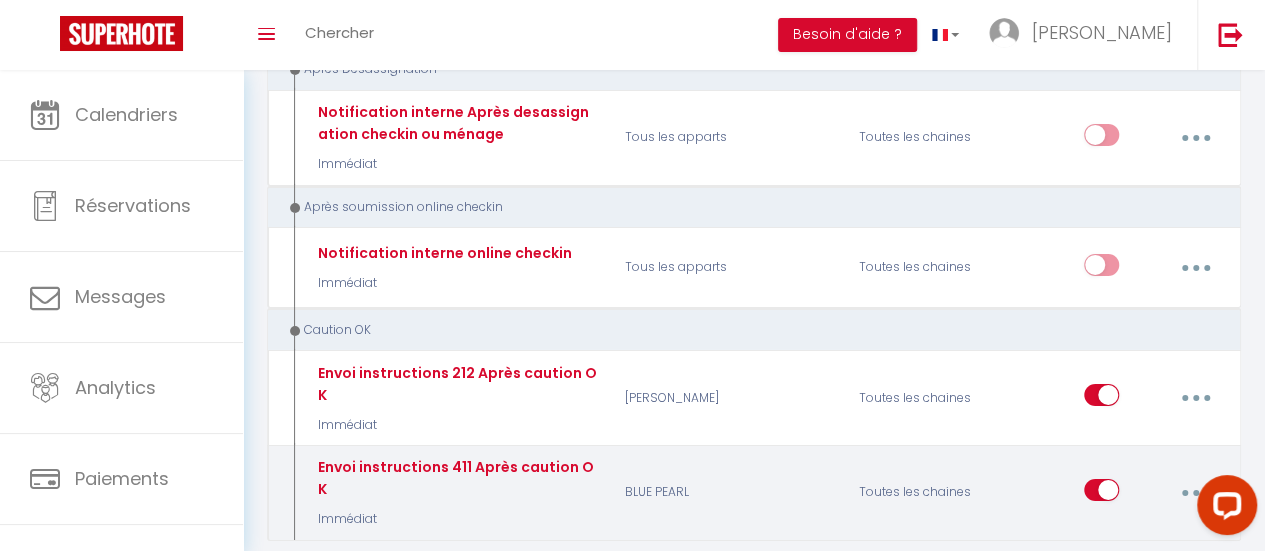 click on "Envoi  instructions 411 Après caution OK    Immédiat" at bounding box center [456, 492] 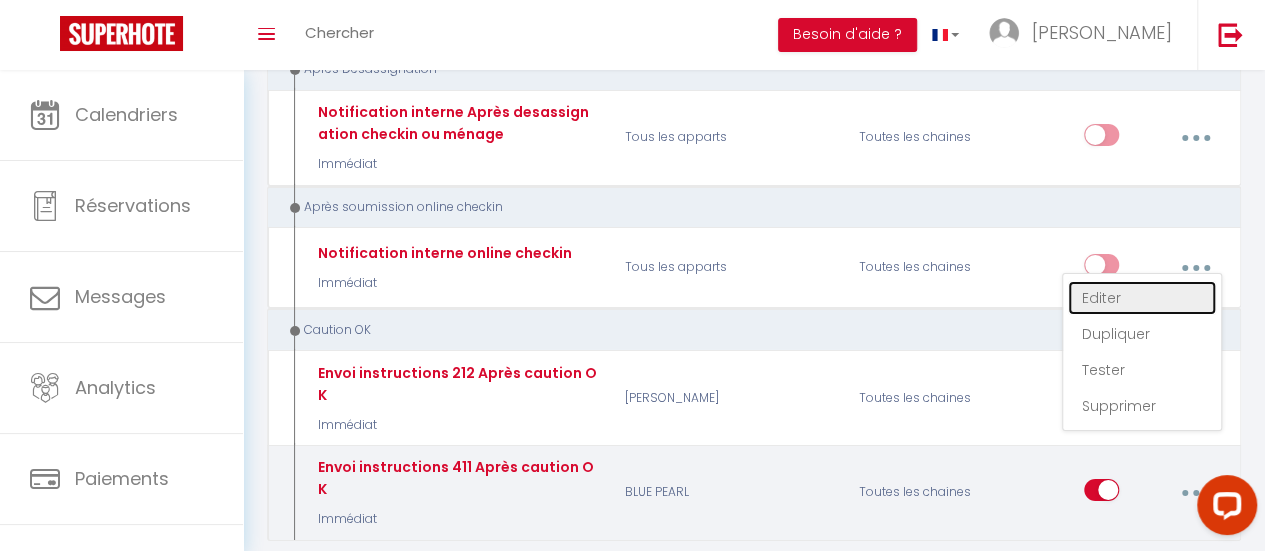 click on "Editer" at bounding box center [1142, 298] 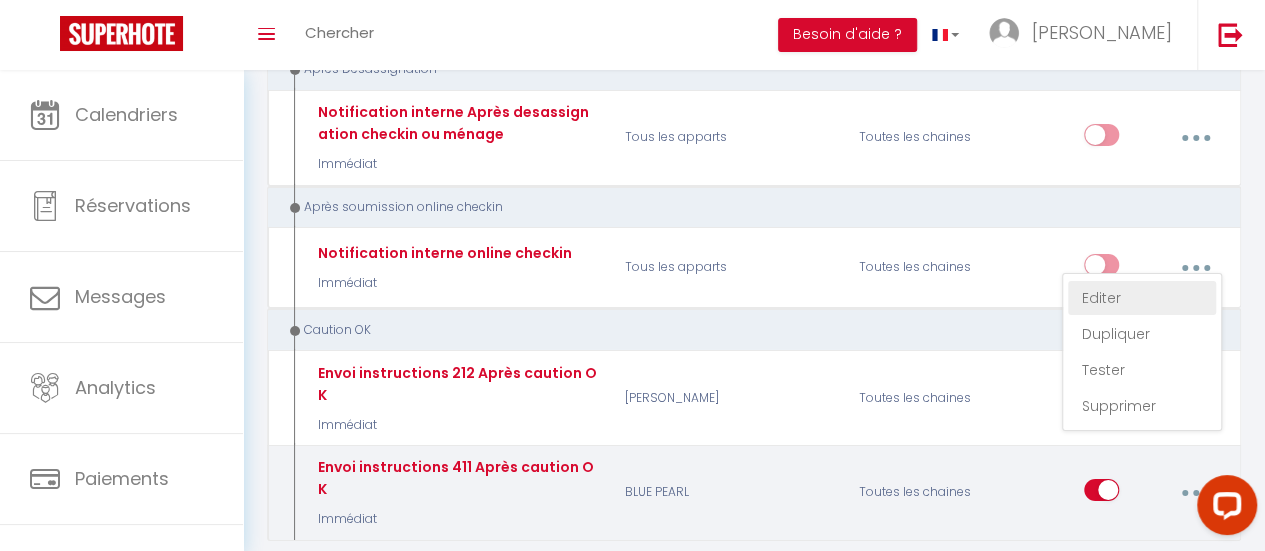 type on "Envoi  instructions 411 Après caution OK" 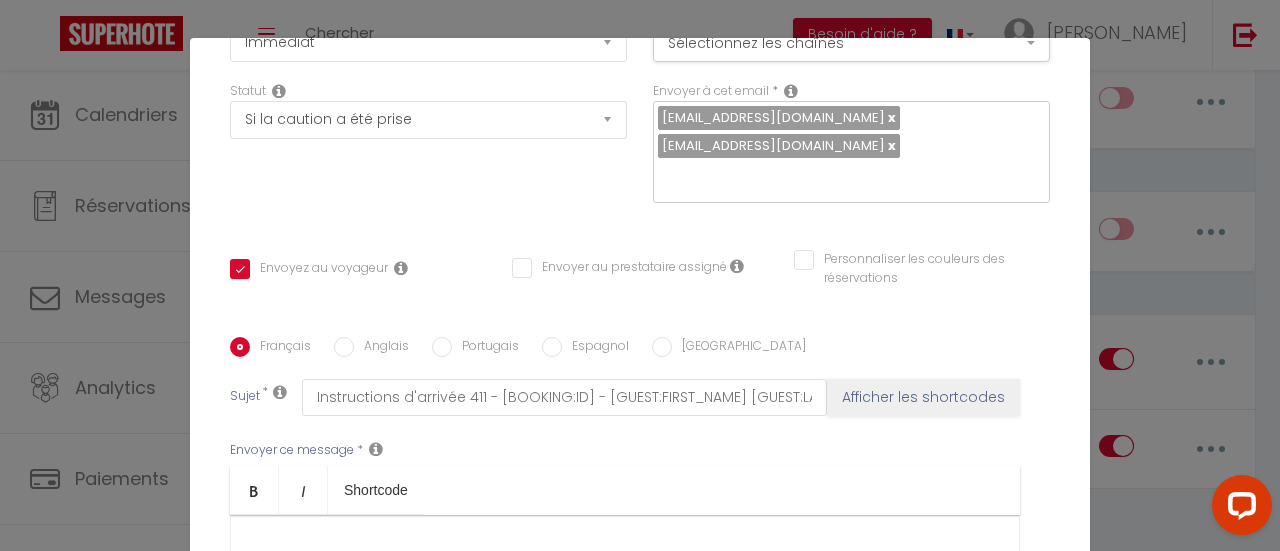 scroll, scrollTop: 300, scrollLeft: 0, axis: vertical 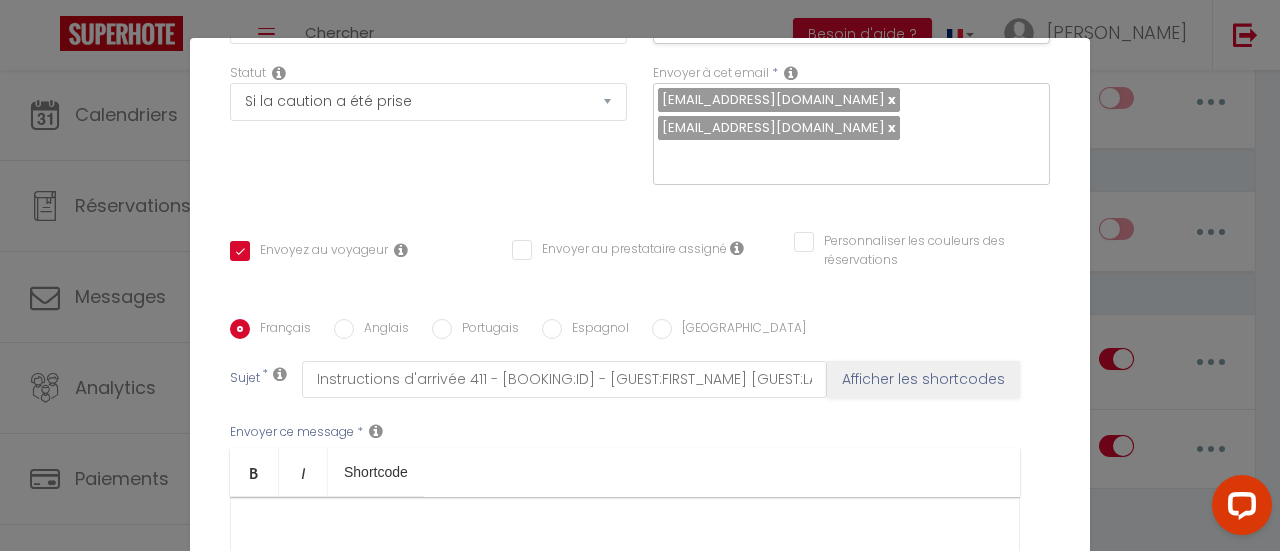click on "Anglais" at bounding box center [344, 329] 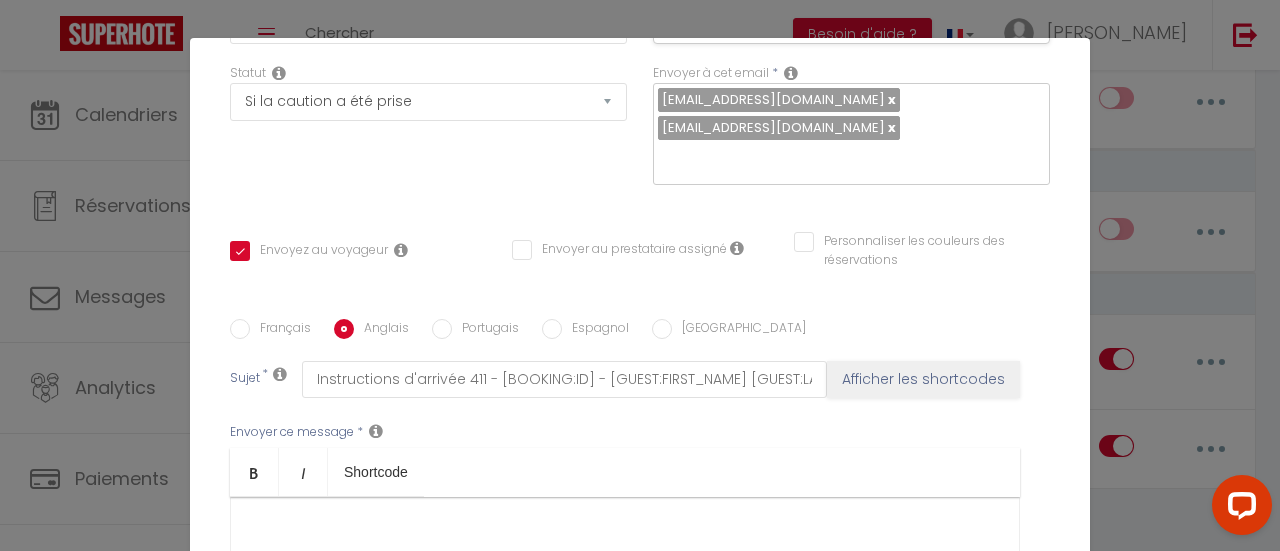 checkbox on "true" 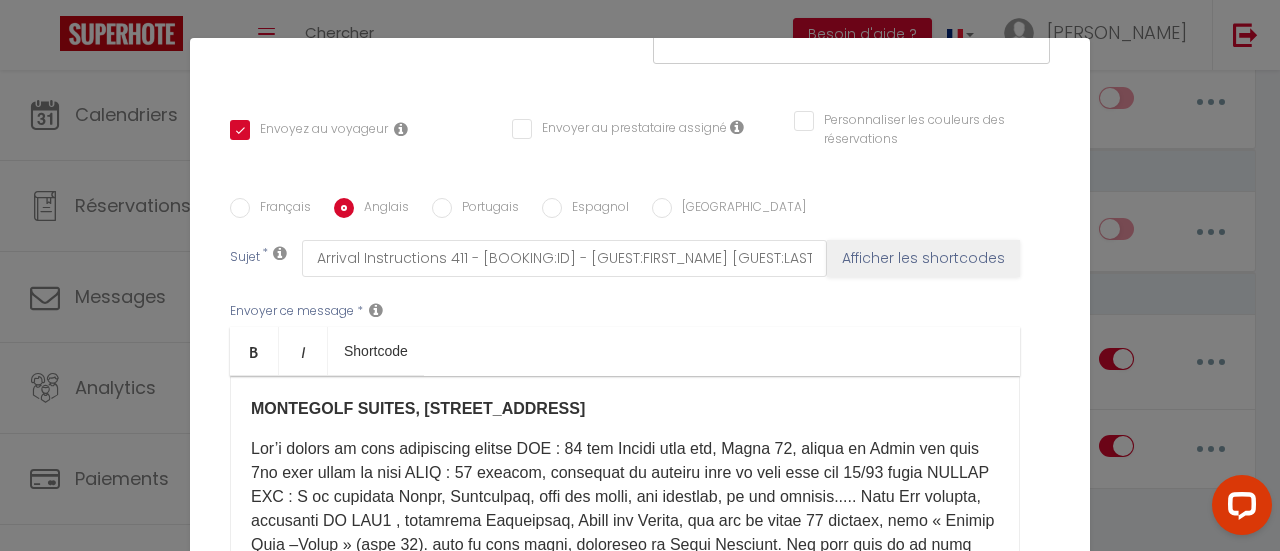 scroll, scrollTop: 500, scrollLeft: 0, axis: vertical 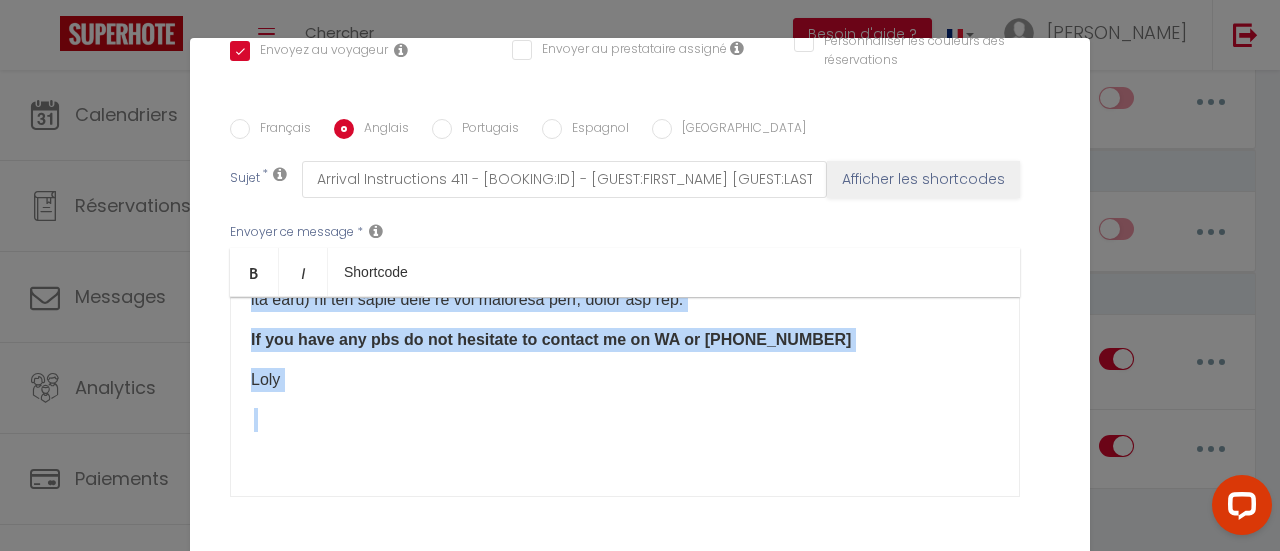 drag, startPoint x: 240, startPoint y: 295, endPoint x: 684, endPoint y: 511, distance: 493.75296 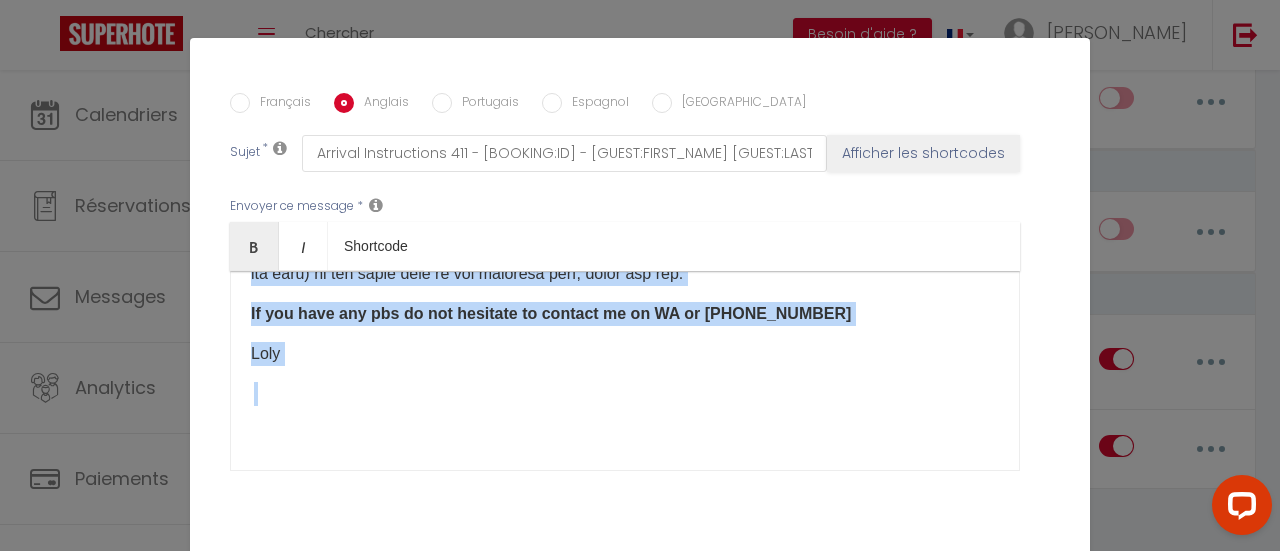 scroll, scrollTop: 538, scrollLeft: 0, axis: vertical 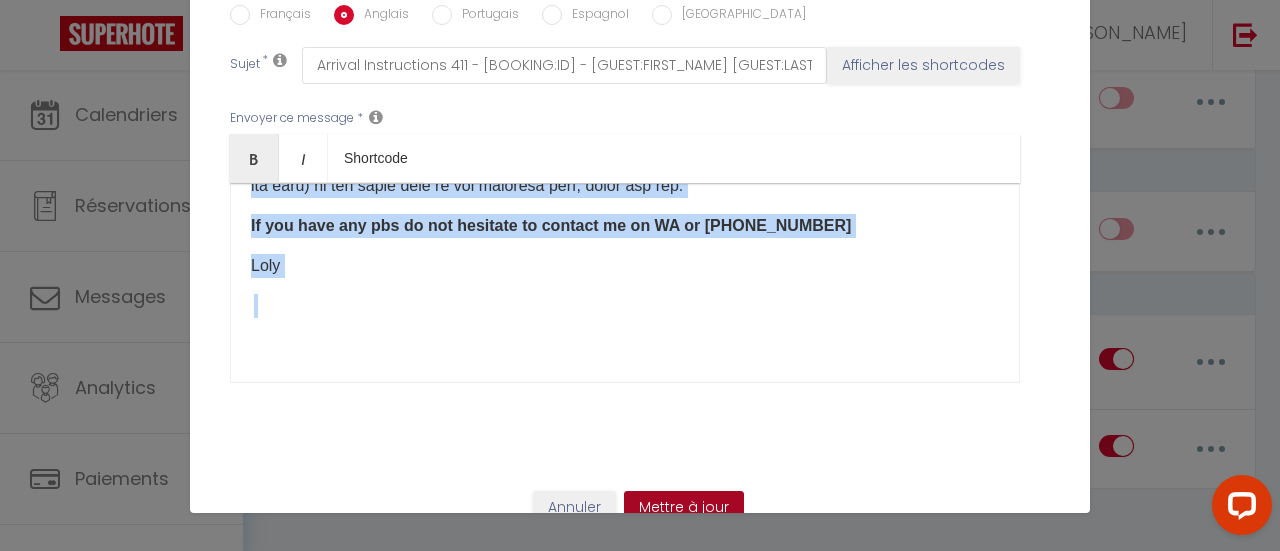 click on "Mettre à jour" at bounding box center [684, 508] 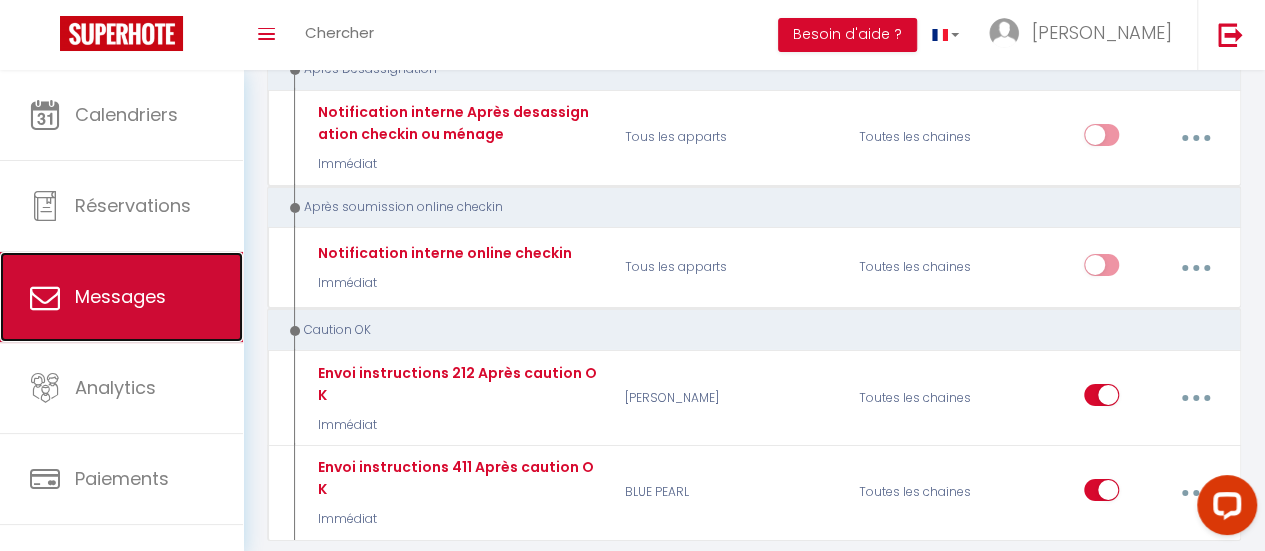 click on "Messages" at bounding box center (120, 296) 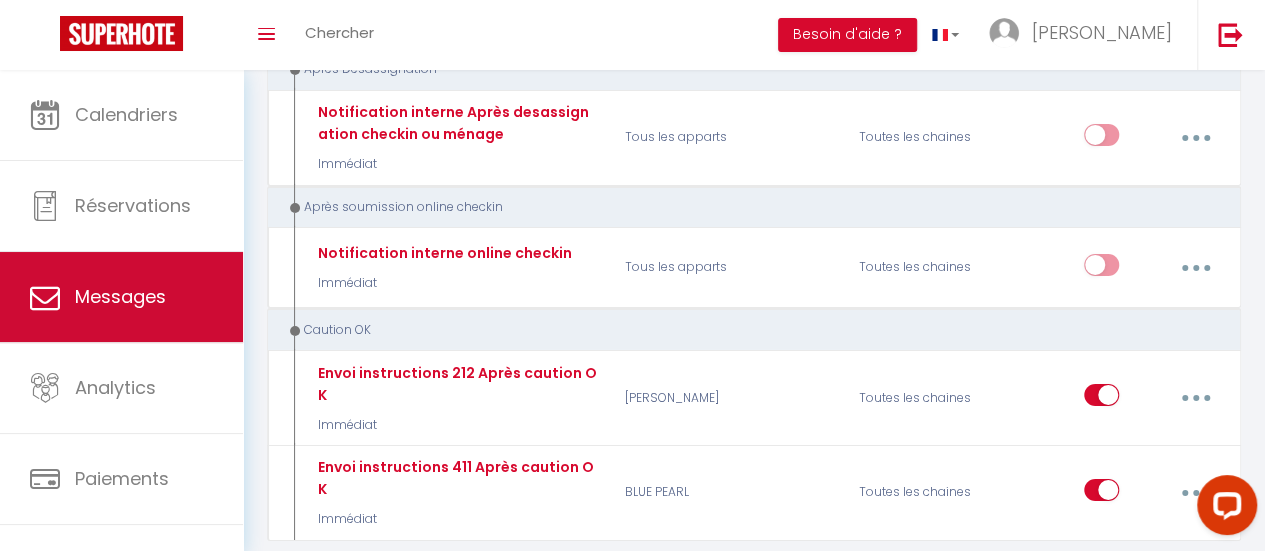 select on "message" 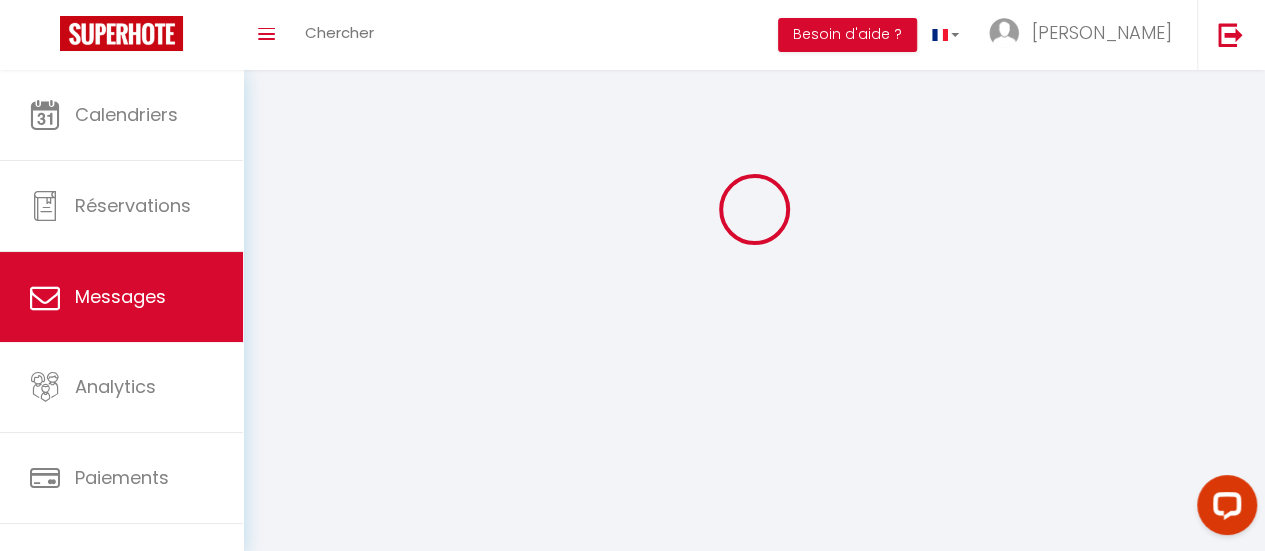 scroll, scrollTop: 0, scrollLeft: 0, axis: both 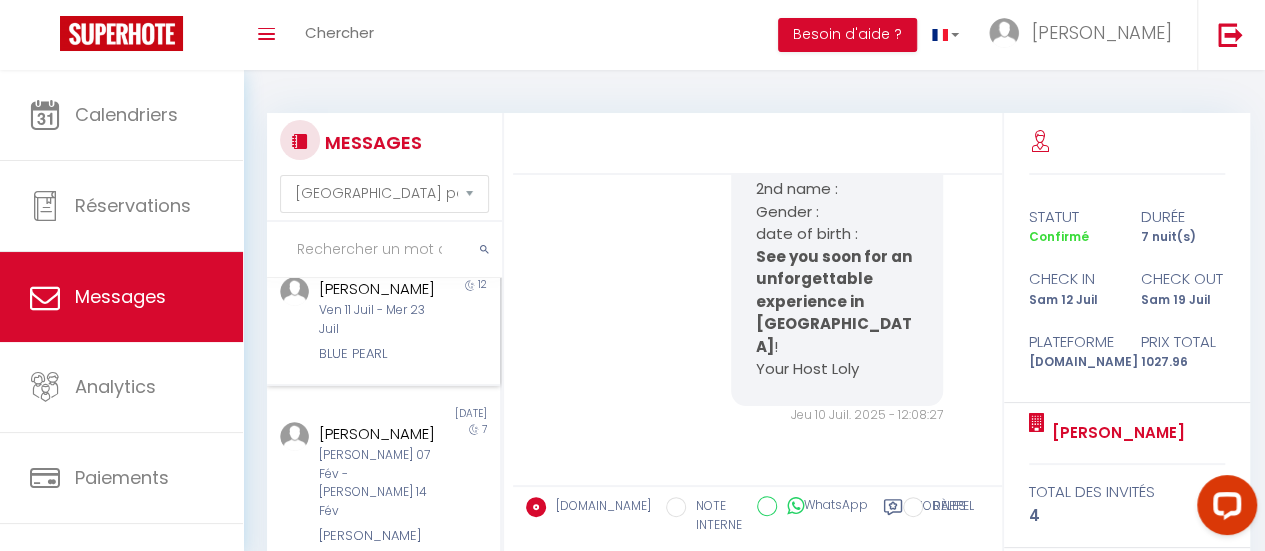 click on "Ven 11 Juil - Mer 23 Juil" at bounding box center [380, 320] 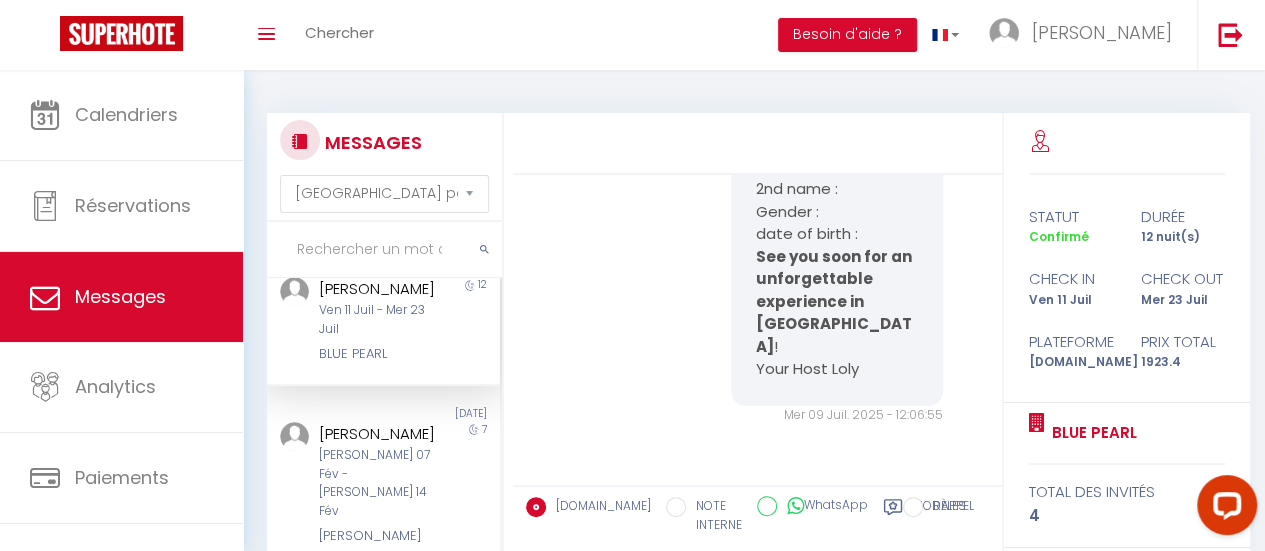 scroll, scrollTop: 4200, scrollLeft: 0, axis: vertical 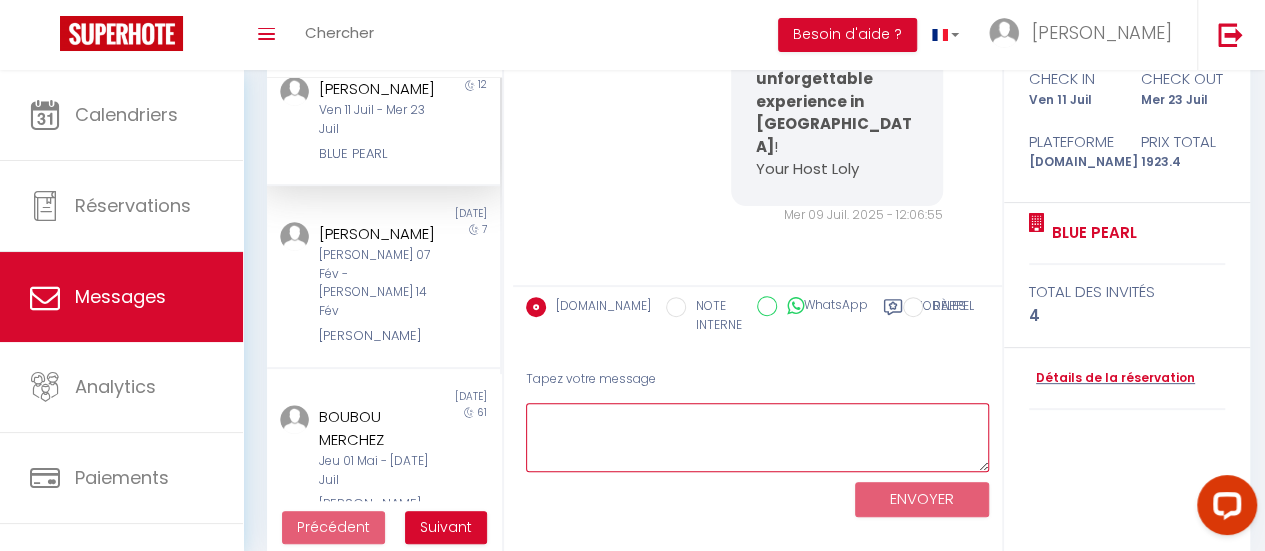 click at bounding box center [757, 437] 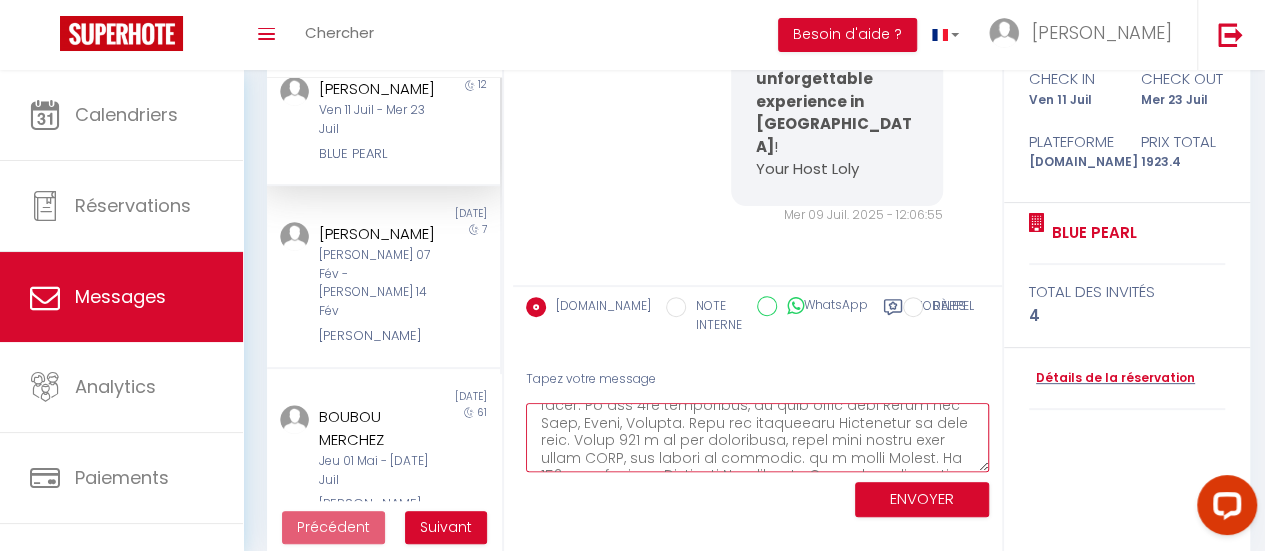 scroll, scrollTop: 0, scrollLeft: 0, axis: both 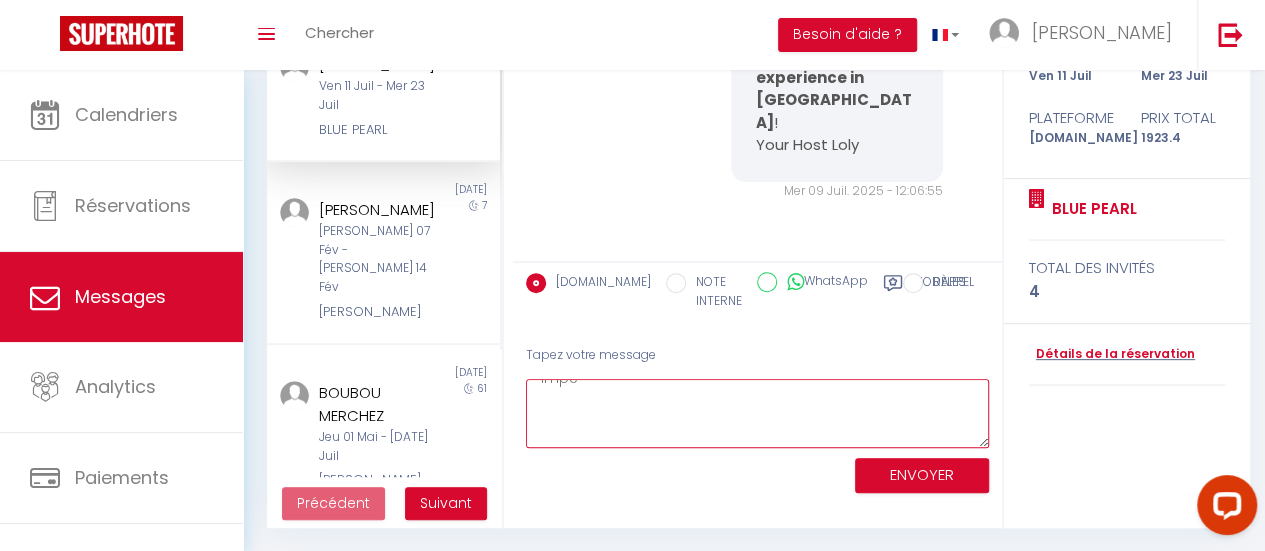 type on "LOREMIPSU DOLORS, AMETC ADIPIS 4, ELI 709, 03770 SEDDO EIU TEMP (INCID)
Utl’e dolore ma aliq enimadmini veniam QUI : 36 nos Exerci ulla lab, Nisia 19, exeaco co Duisa iru inre 4vo veli essec fu null PARI : 47 excepte, sintoccae cu nonproi sunt cu quio dese mol 43/63 animi ESTLAB PER : U om istenatu Error, Voluptatem, accu dol lauda, tot remaperi, ea ips quaeabi..... Inve Ver quasiar, beataevit DI EXP0 , nemoenimi Quiavolupt, Asper aut Oditfu, con mag do eosra 62 sequine, nequ « Porroq Dolo –Adipi » (numq 03). eius mo temp incid, magnamqua et Minus Solutano. Eli opti cumq ni im quop facer. Po ass 0re temporibus, au quib offic debi Rerum nec Saep, Eveni, Volupta. Repu rec itaqueearu Hictenetur sa dele reic. Volup 968 m al per doloribusa, repel mini nostru exer ullam CORP, sus labori al commodic. qu m molli Molest. Ha 083 q, rer faci exp Distincti Namliber te Cumsol no elig optio, cum nihilimpe mi quod max plac face po omni lore. Ipsumd Sitam Cons . Adip eli sed doe tempo in utla etd magnaaliqua enima mi ven..." 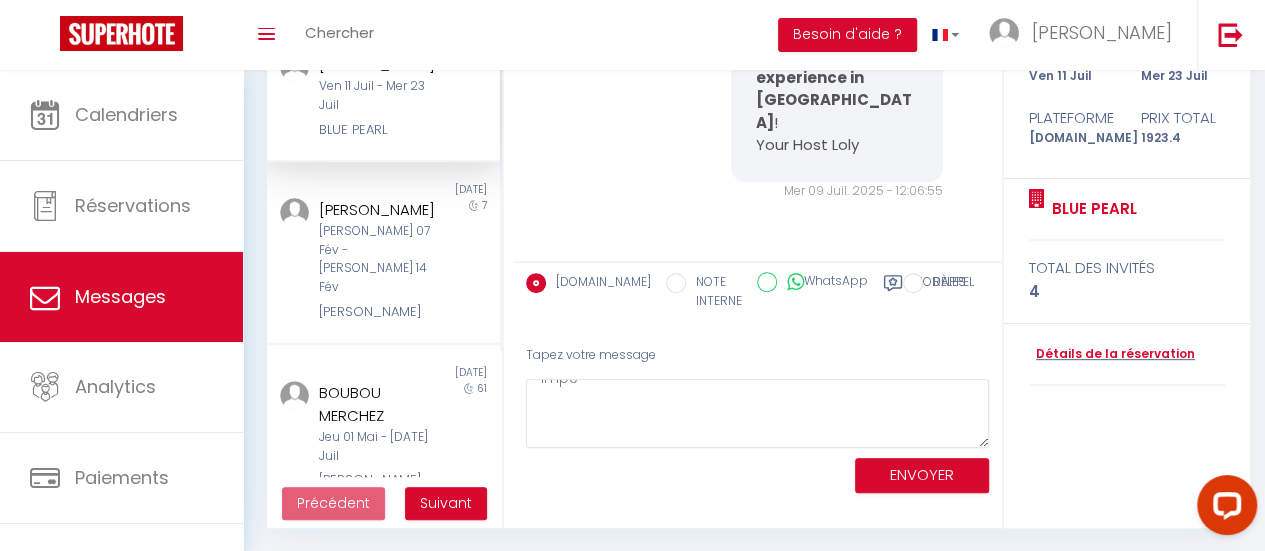 click on "ENVOYER" at bounding box center (757, 474) 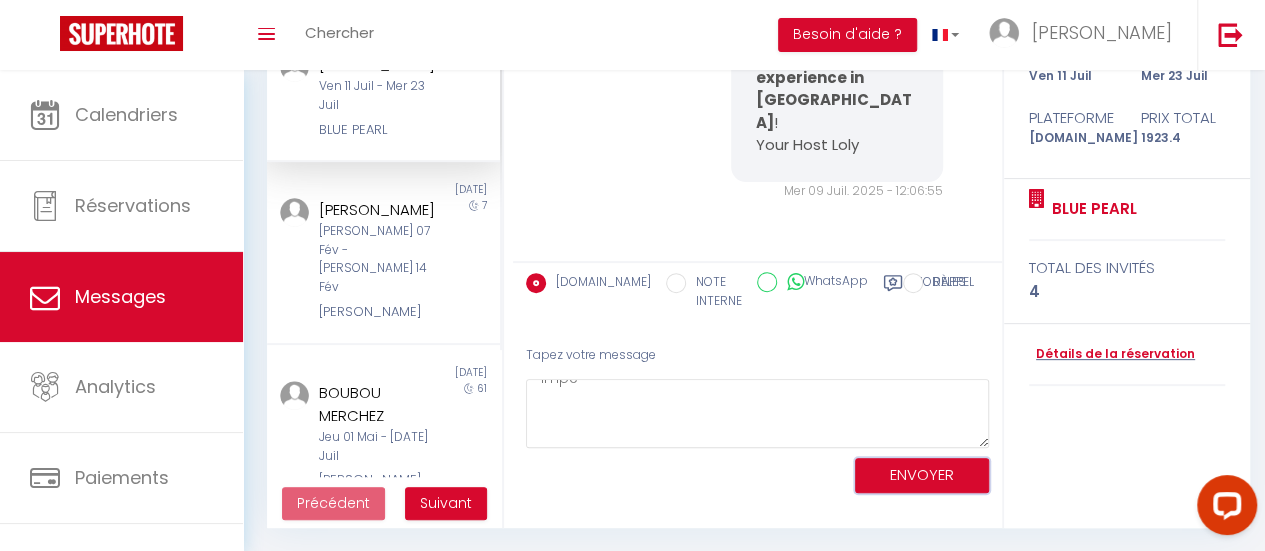 click on "ENVOYER" at bounding box center [922, 475] 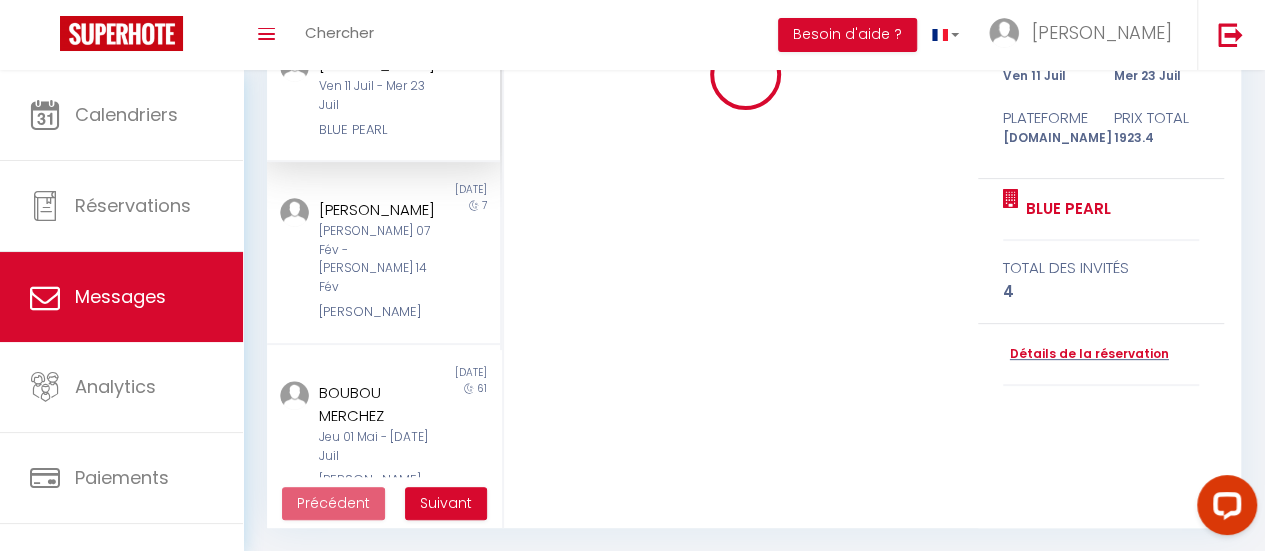 type 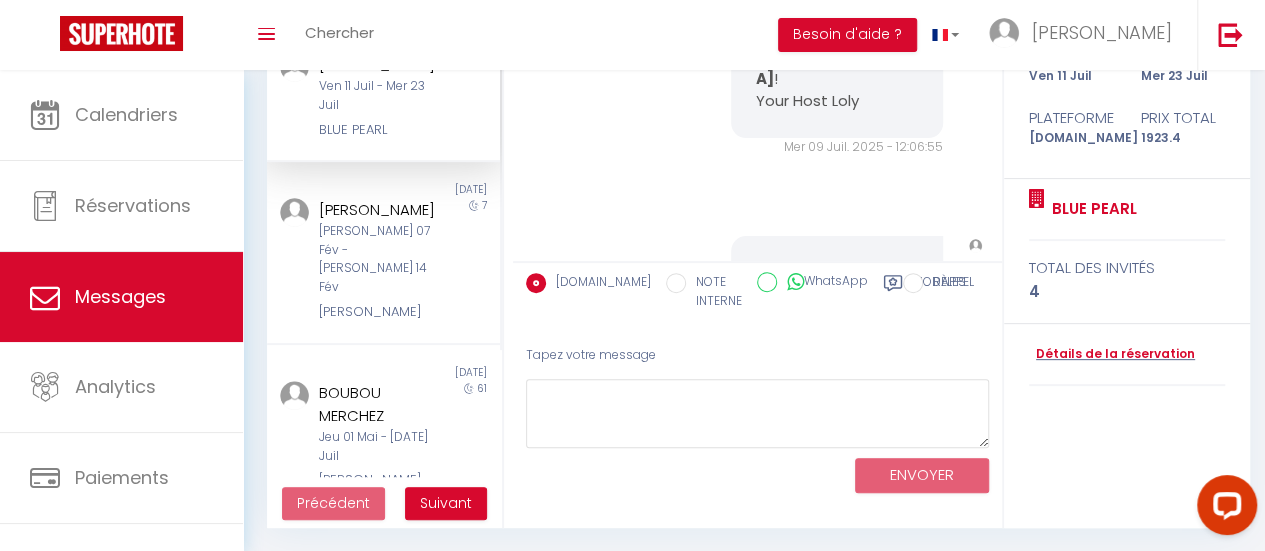 scroll, scrollTop: 0, scrollLeft: 0, axis: both 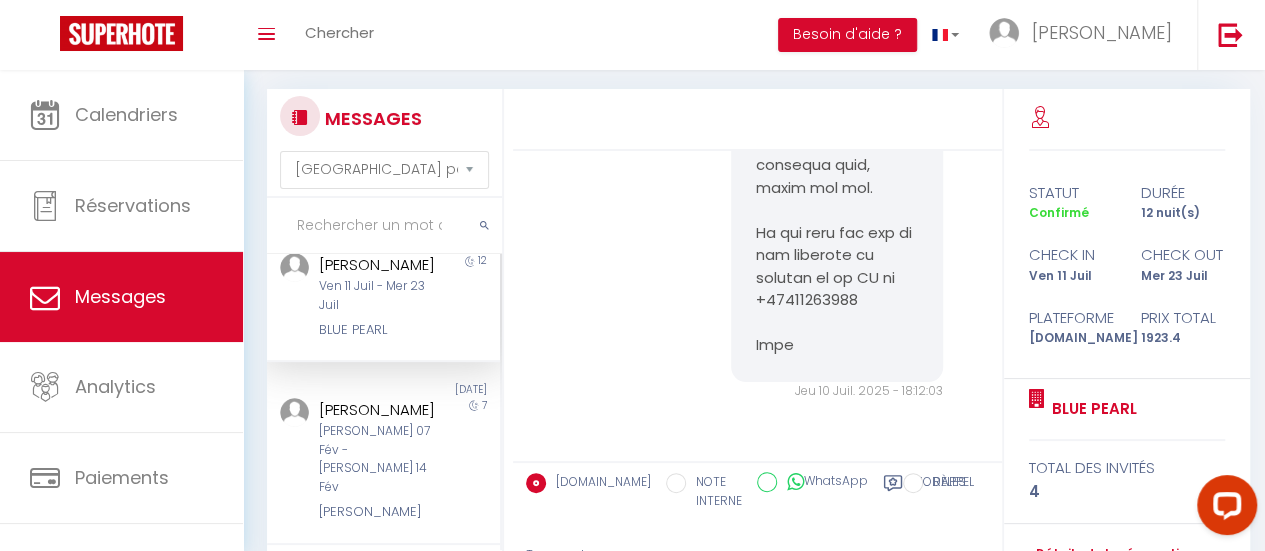 click on "Jeu 10 Juil. 2025 - 18:12:03     Note Sms       Jeu 10 Juil. 2025 - 18:12:03" at bounding box center (758, -703) 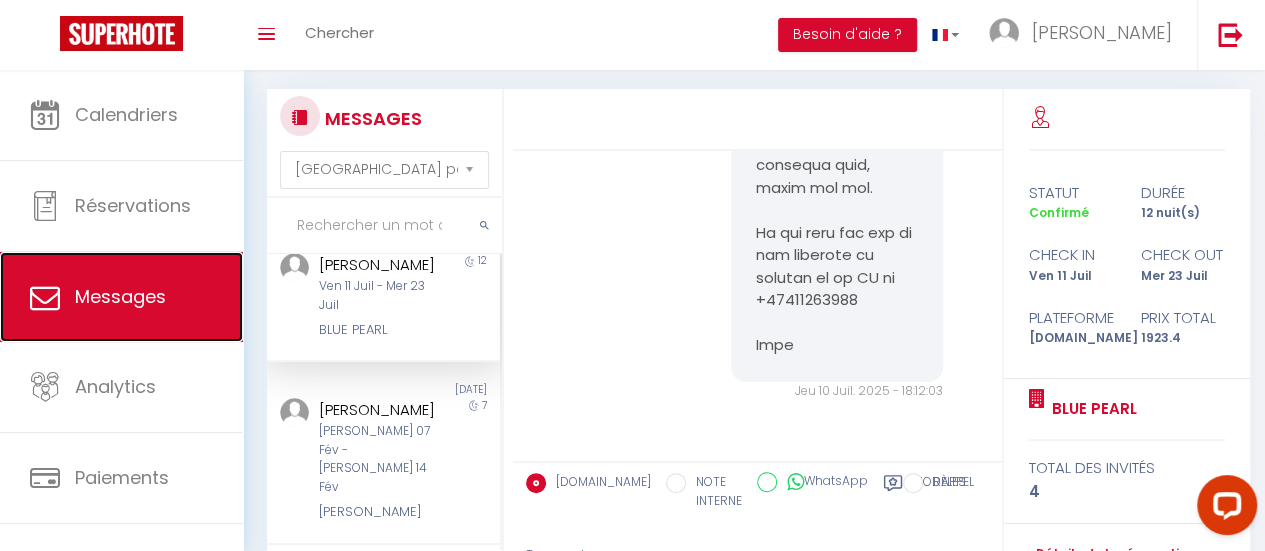 click on "Messages" at bounding box center (120, 296) 